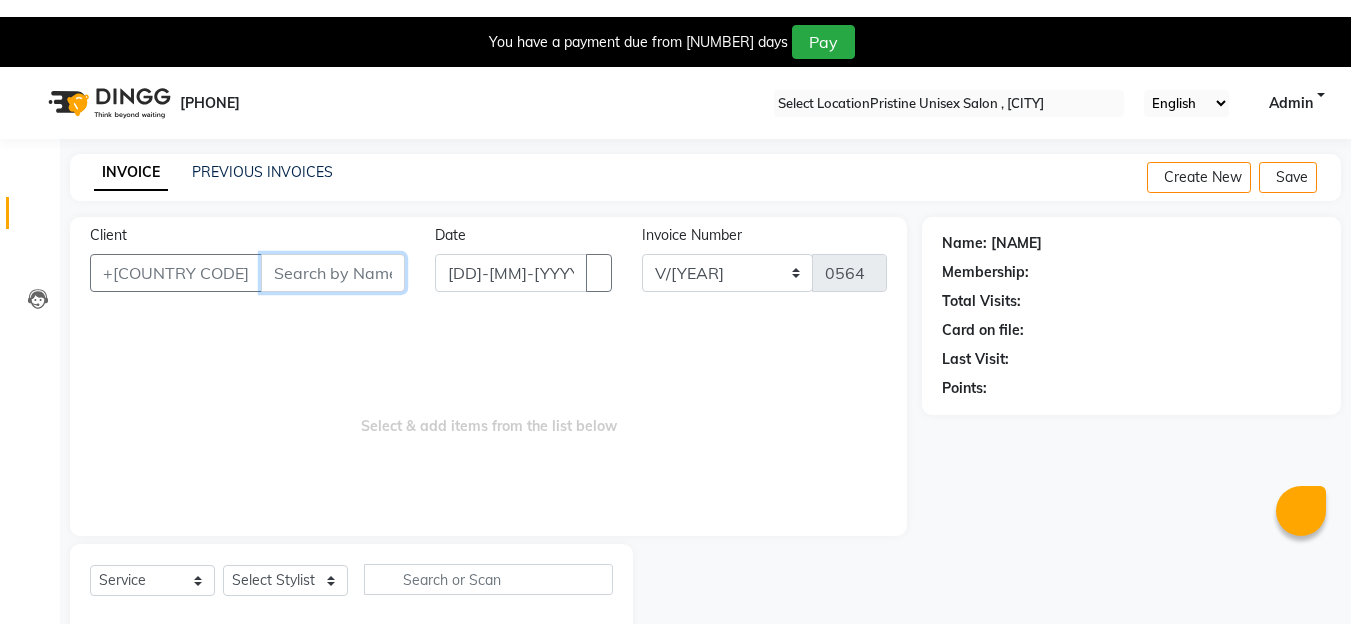 scroll, scrollTop: 0, scrollLeft: 0, axis: both 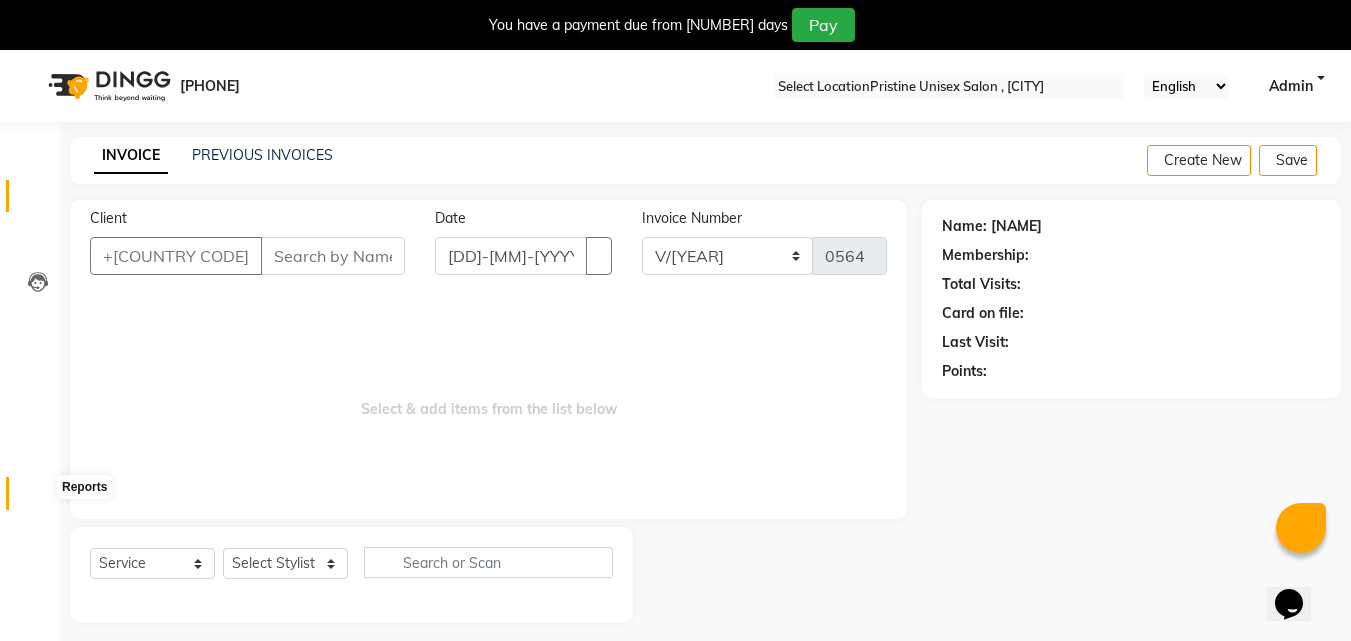 click at bounding box center [38, 498] 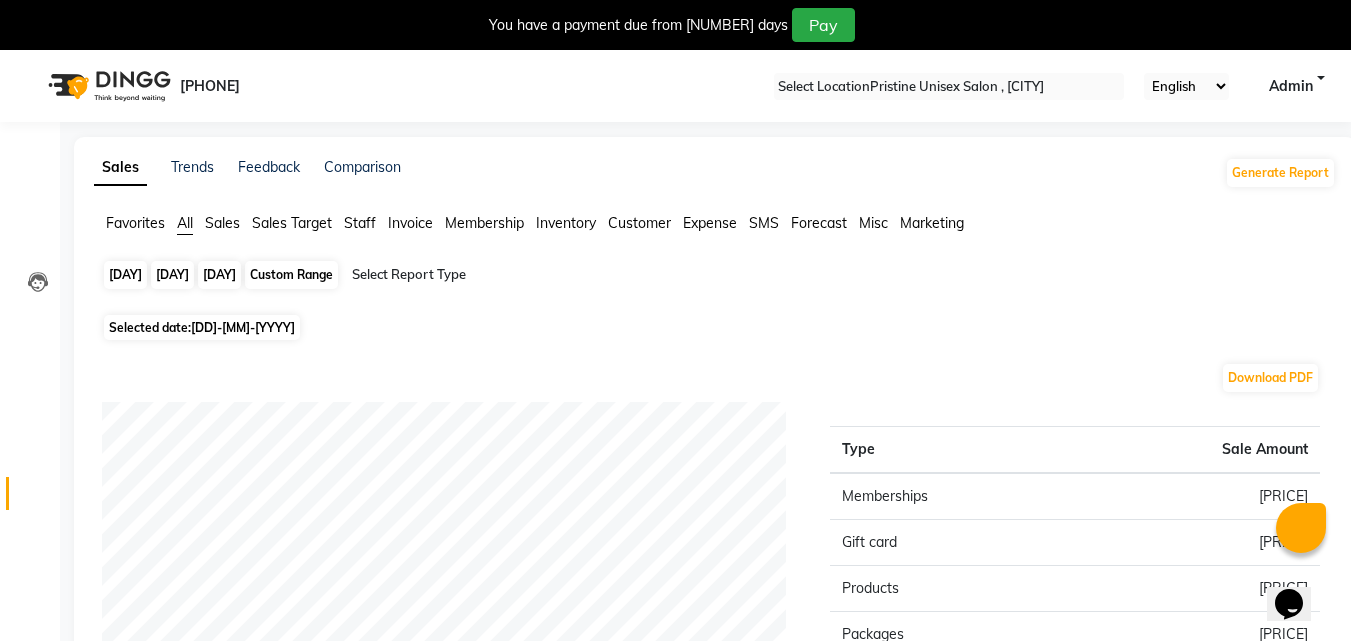 click on "[DAY]" at bounding box center [125, 275] 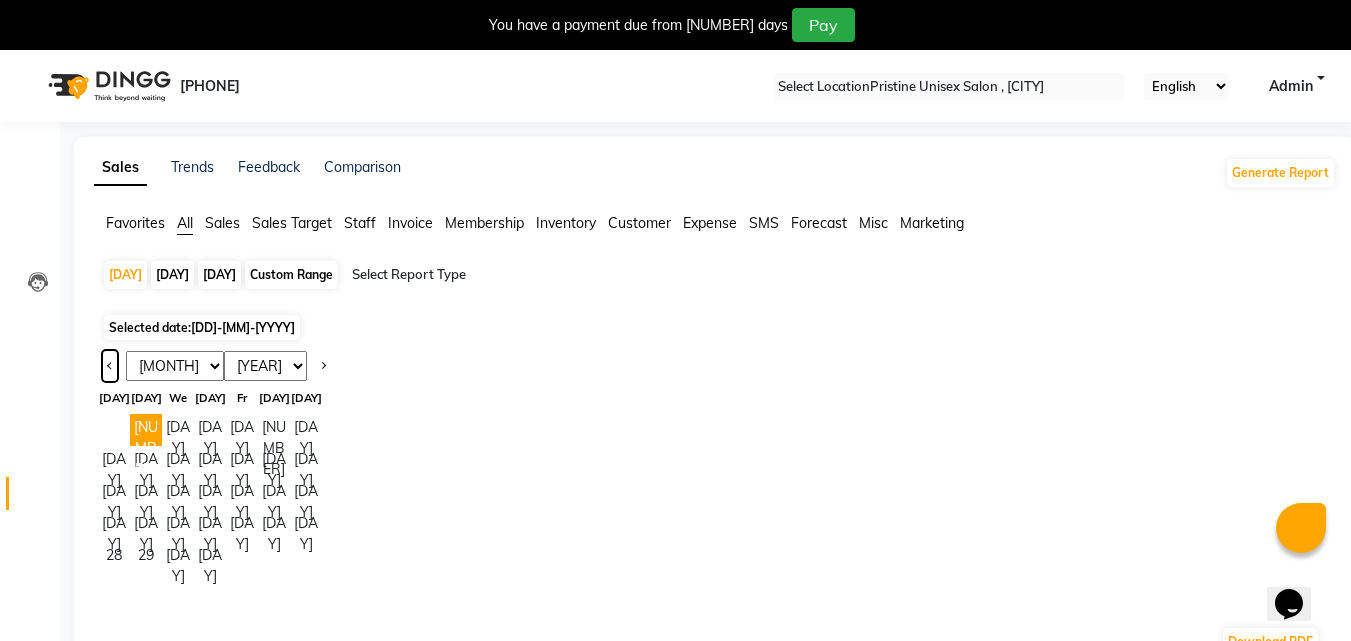 click at bounding box center [110, 364] 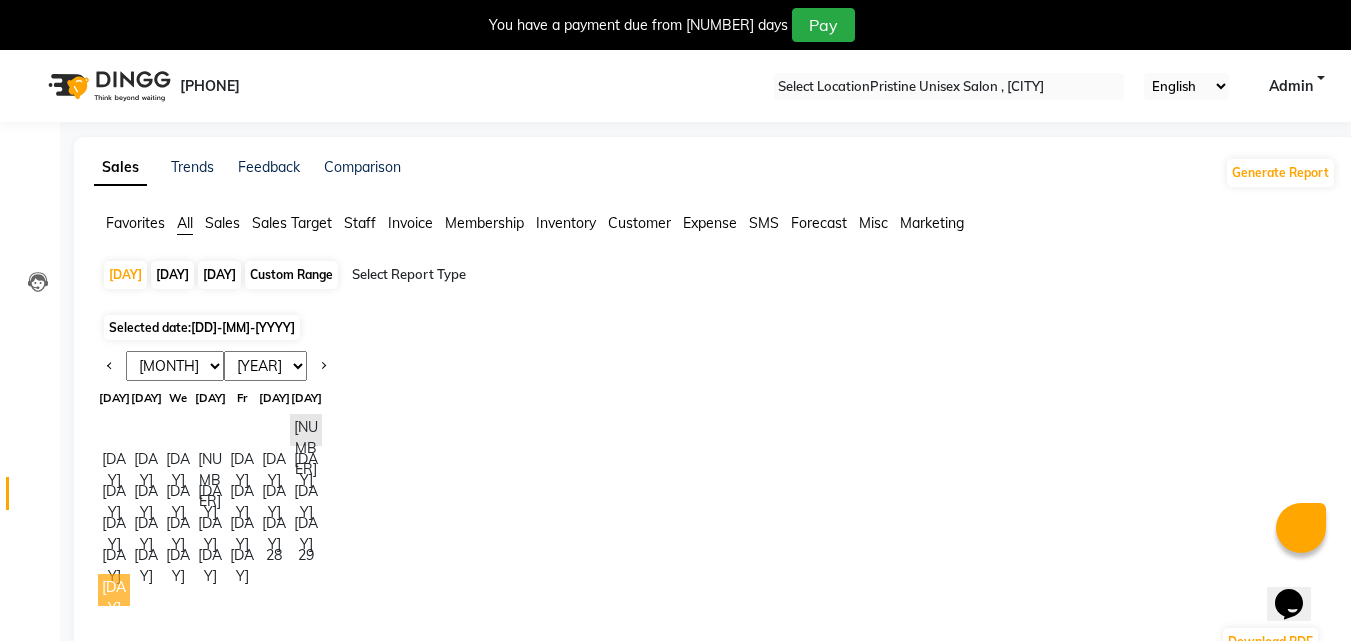 click on "[DAY]" at bounding box center [114, 590] 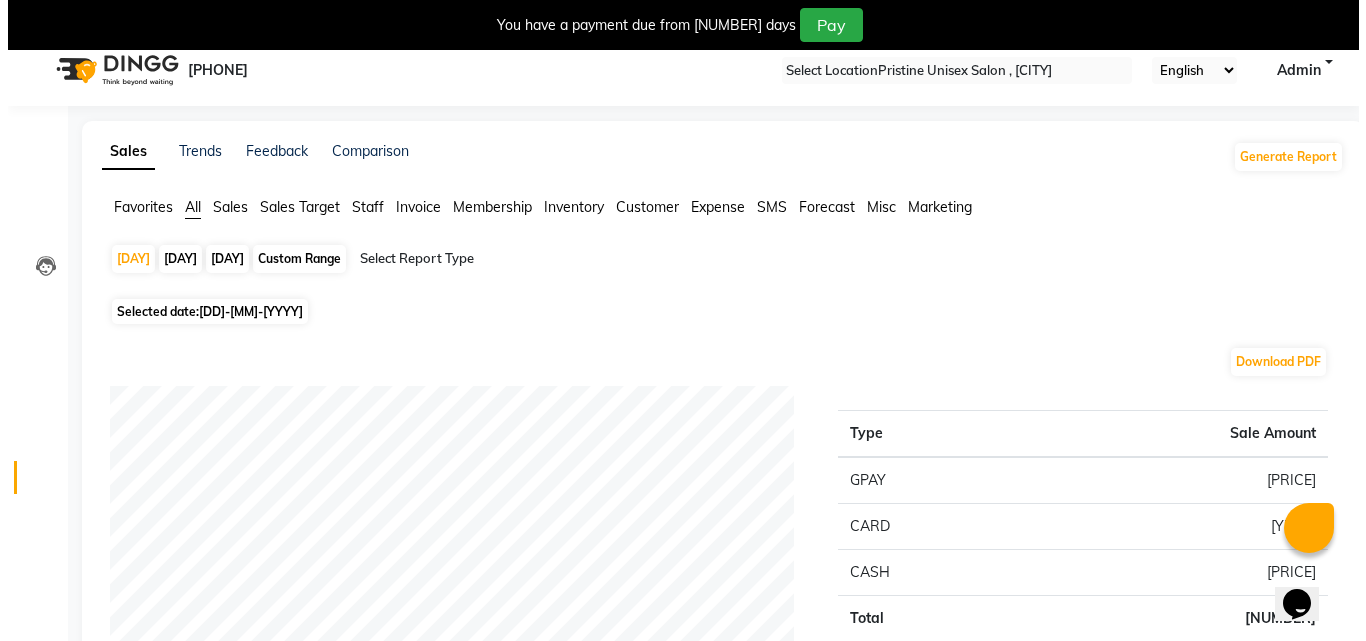 scroll, scrollTop: 0, scrollLeft: 0, axis: both 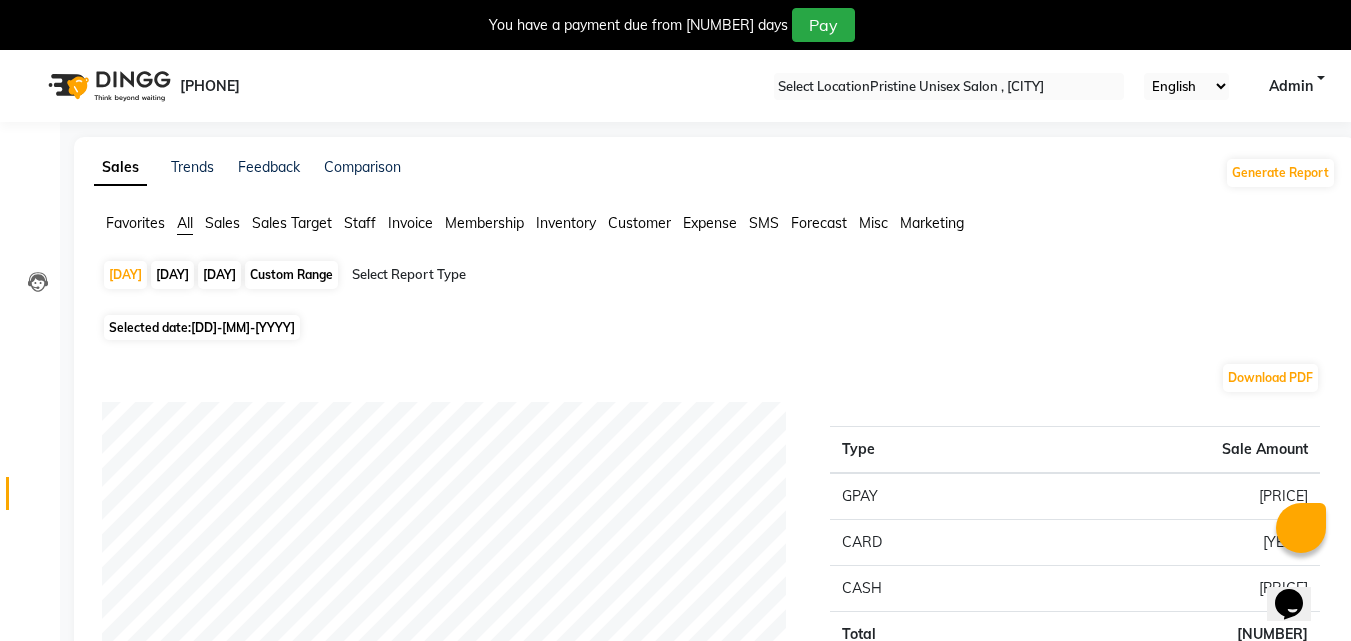 click at bounding box center [1335, 8] 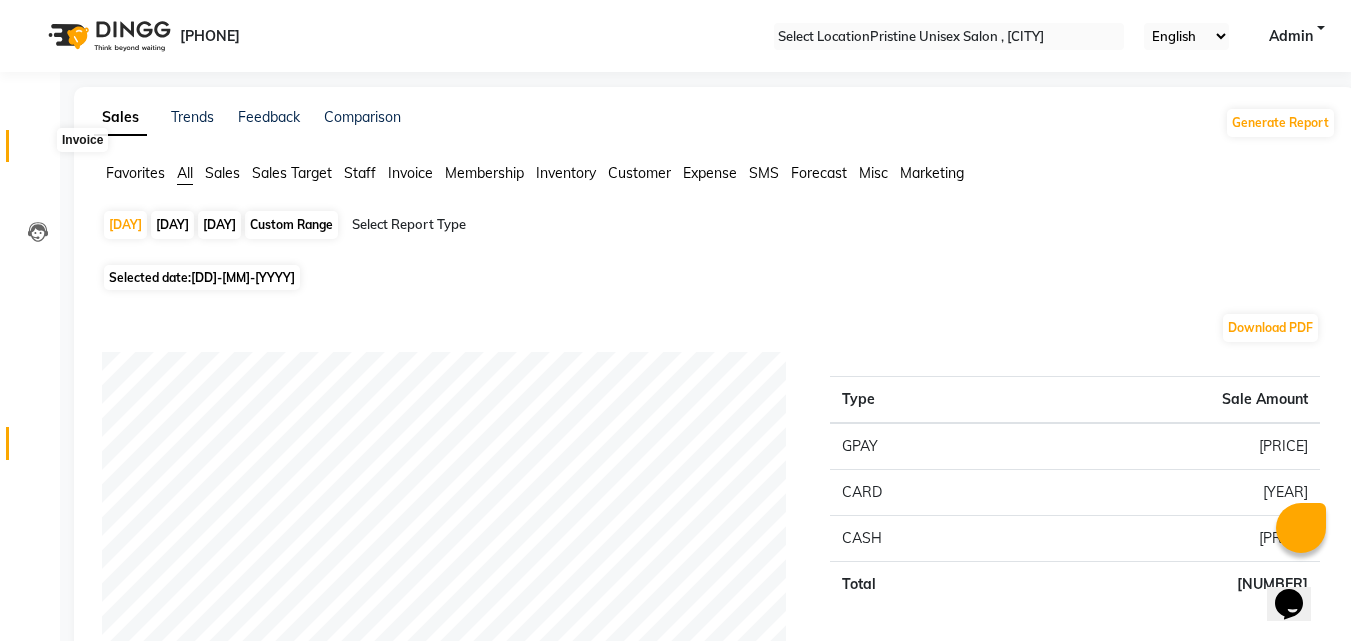 click at bounding box center (37, 151) 